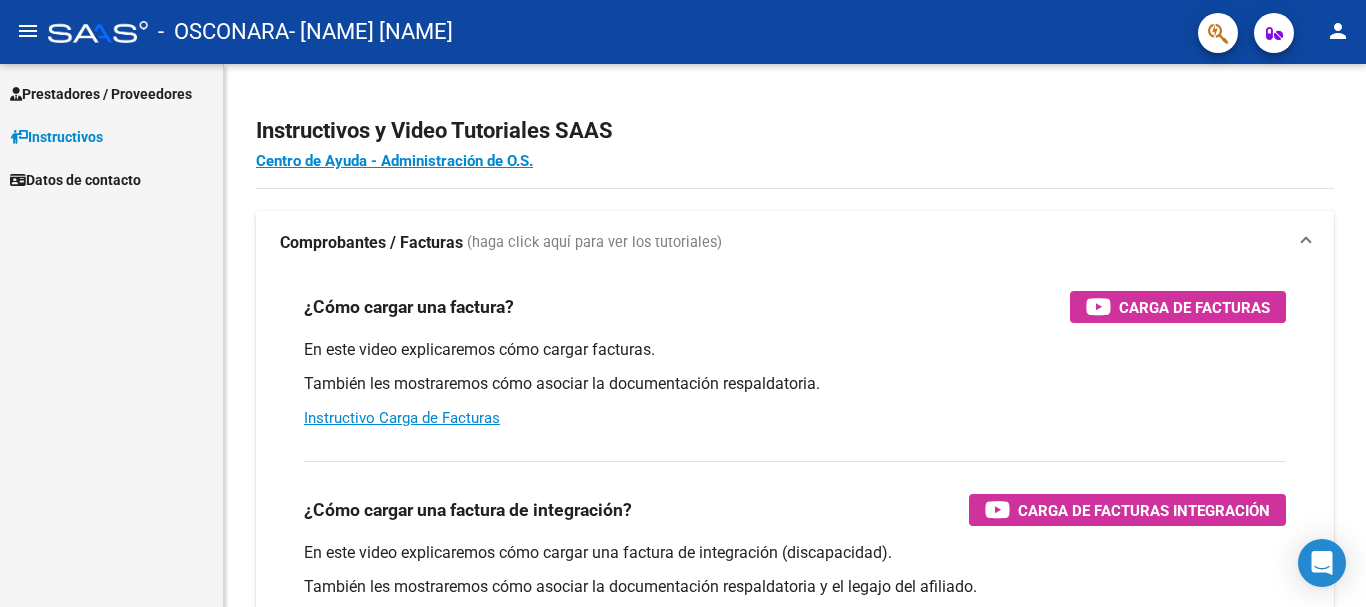 scroll, scrollTop: 0, scrollLeft: 0, axis: both 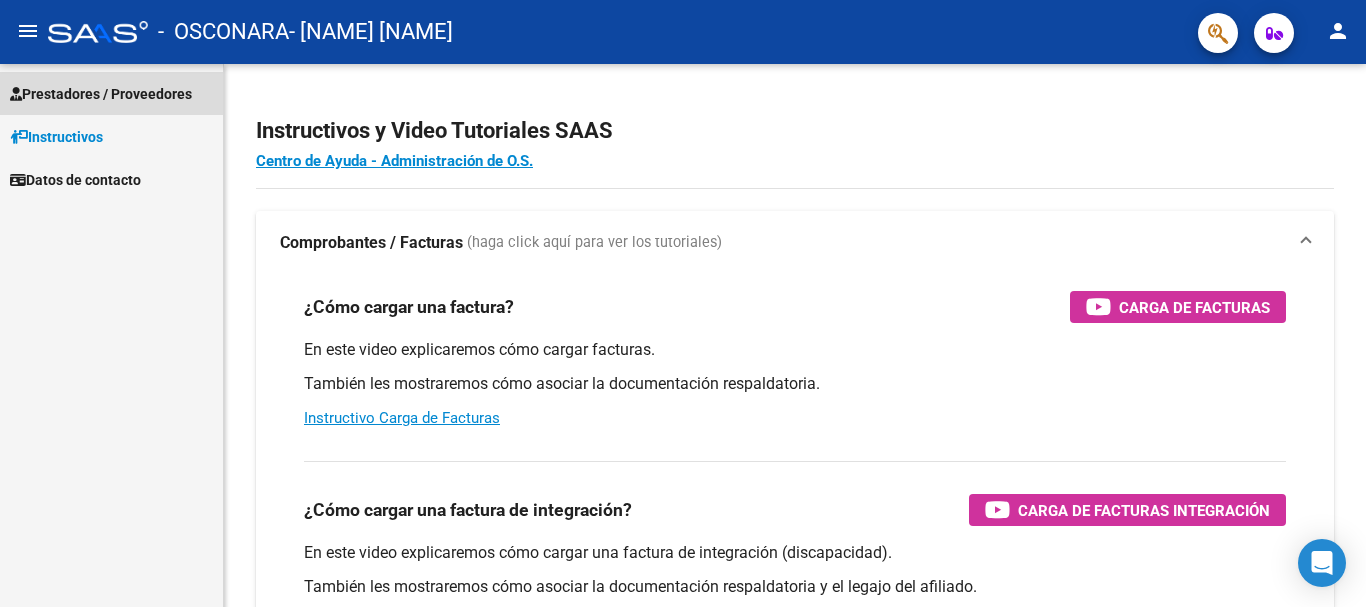click on "Prestadores / Proveedores" at bounding box center [101, 94] 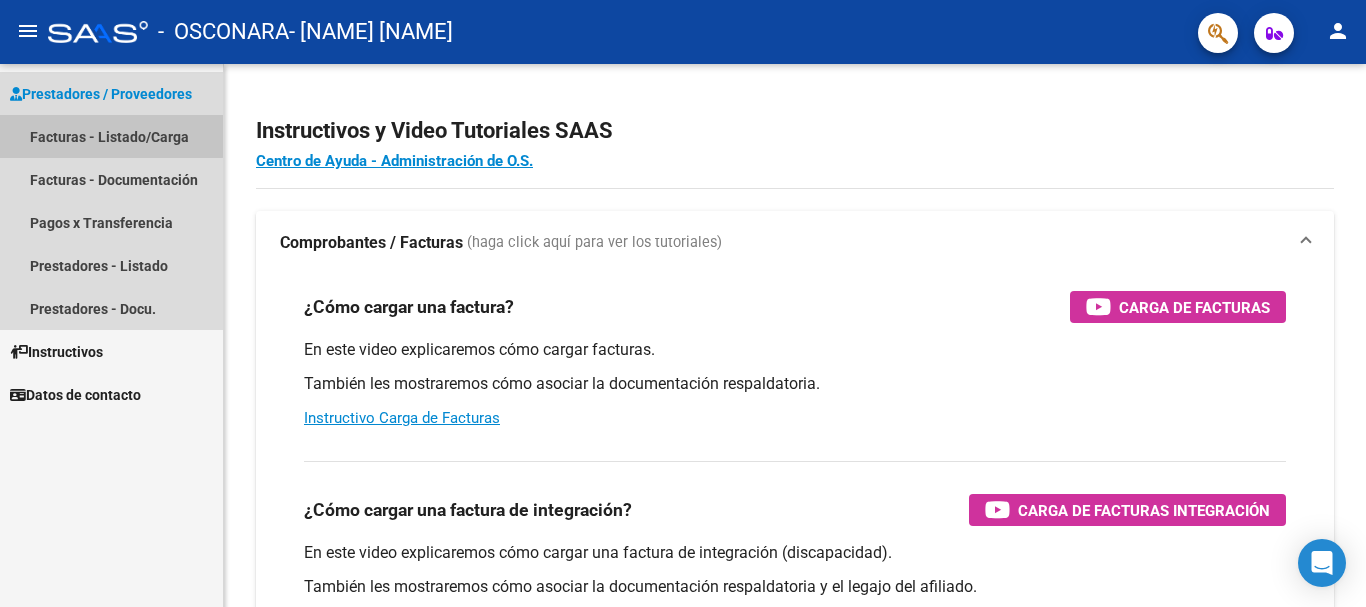 click on "Facturas - Listado/Carga" at bounding box center (111, 136) 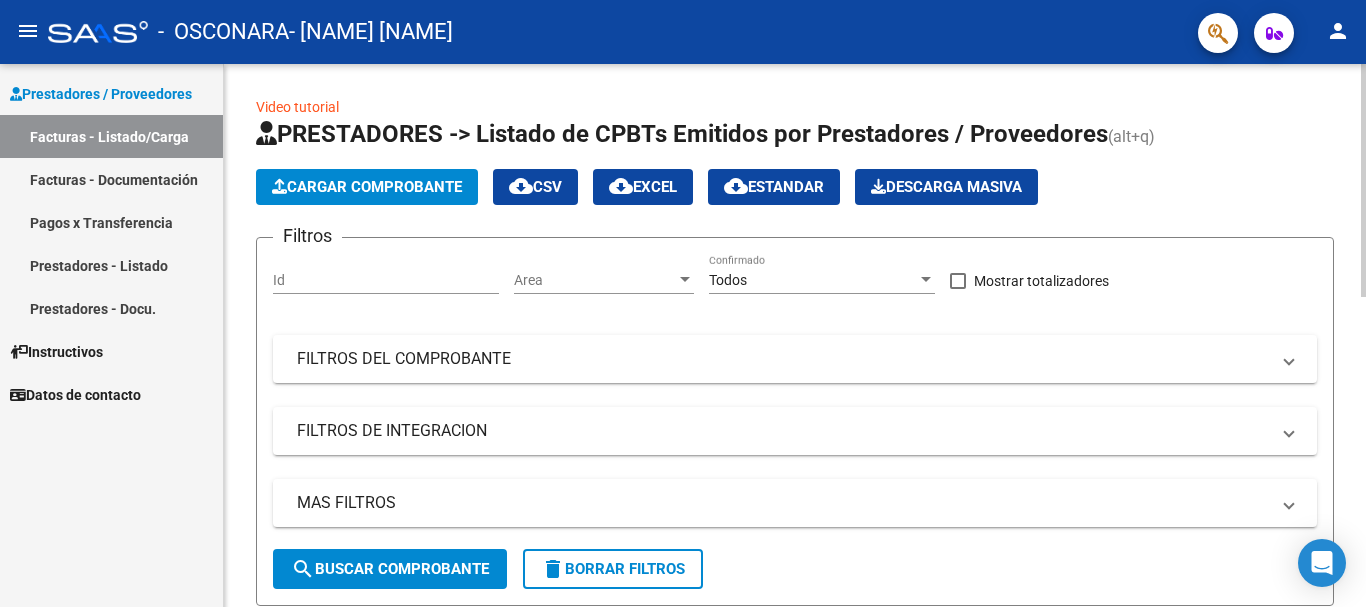 click on "Cargar Comprobante" 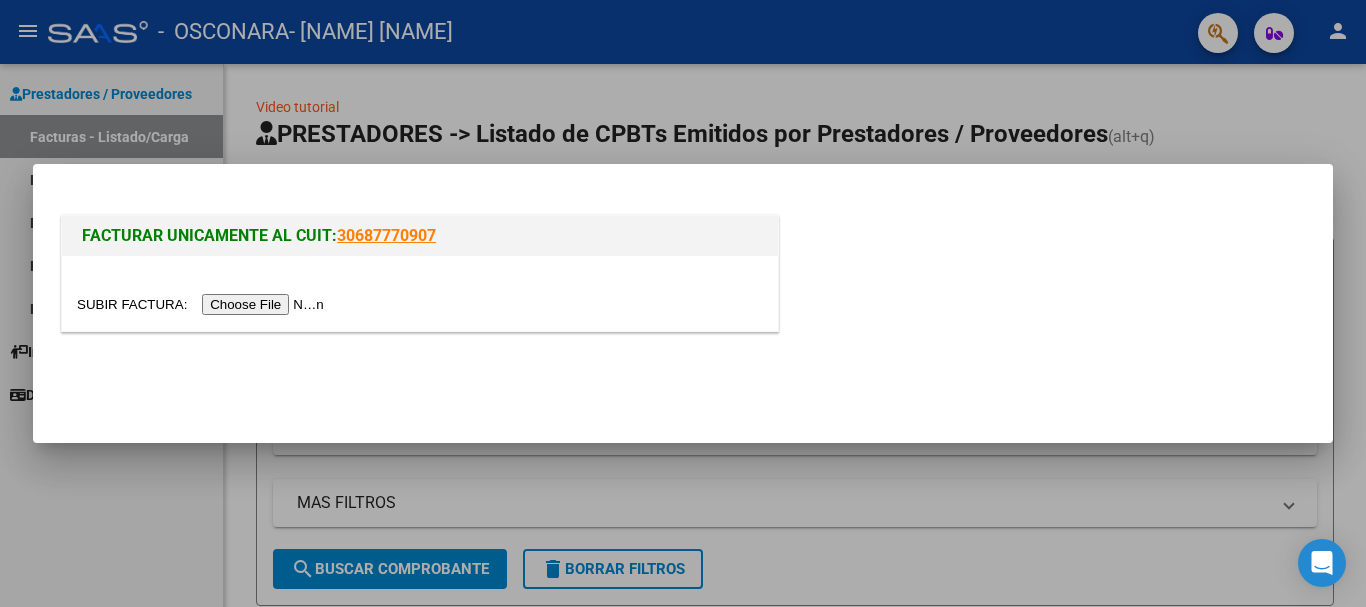 click at bounding box center [203, 304] 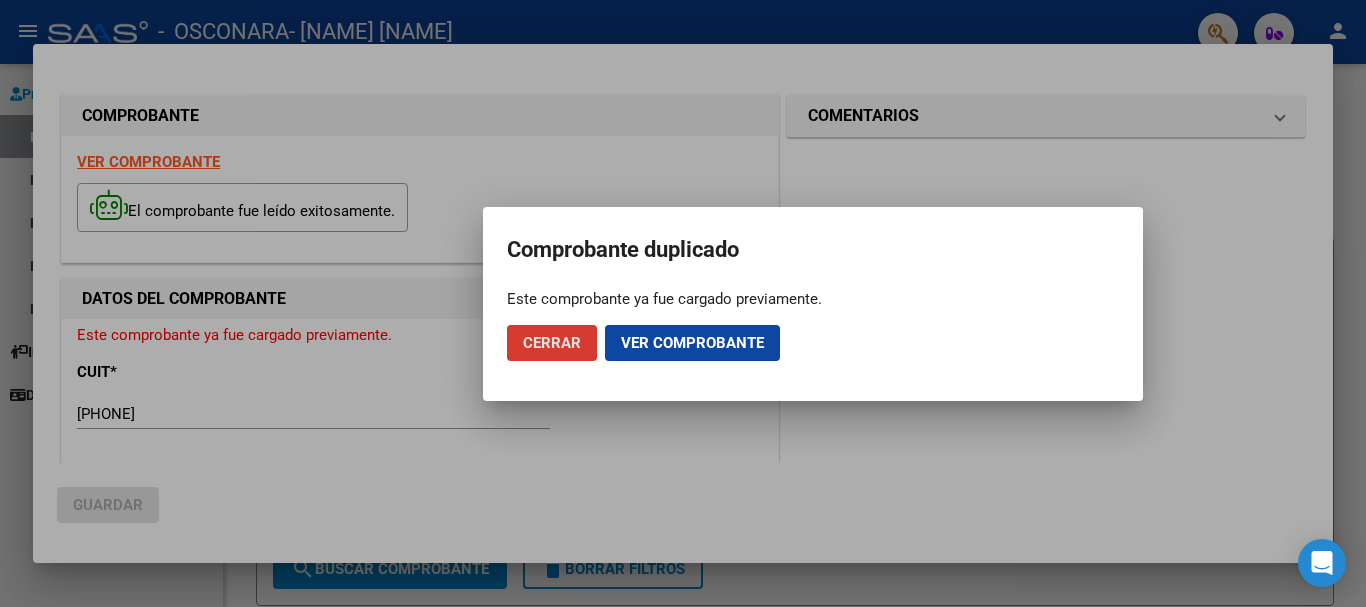 click on "Ver comprobante" 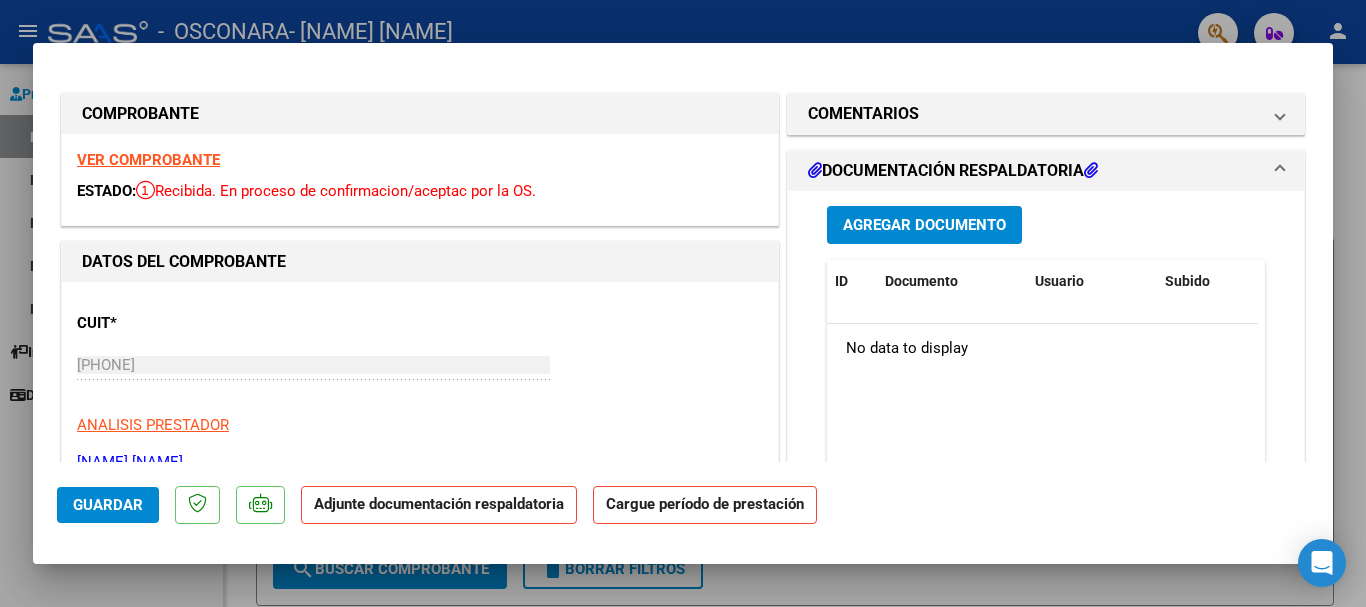 scroll, scrollTop: 345, scrollLeft: 0, axis: vertical 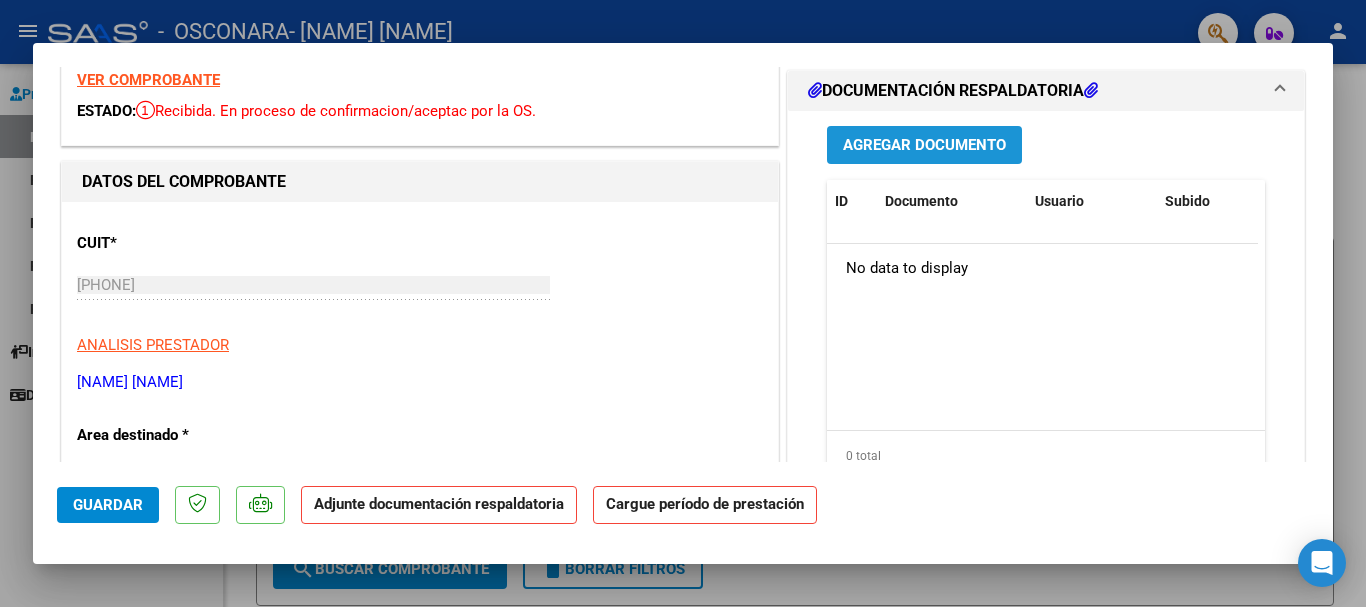 click on "Agregar Documento" at bounding box center [924, 144] 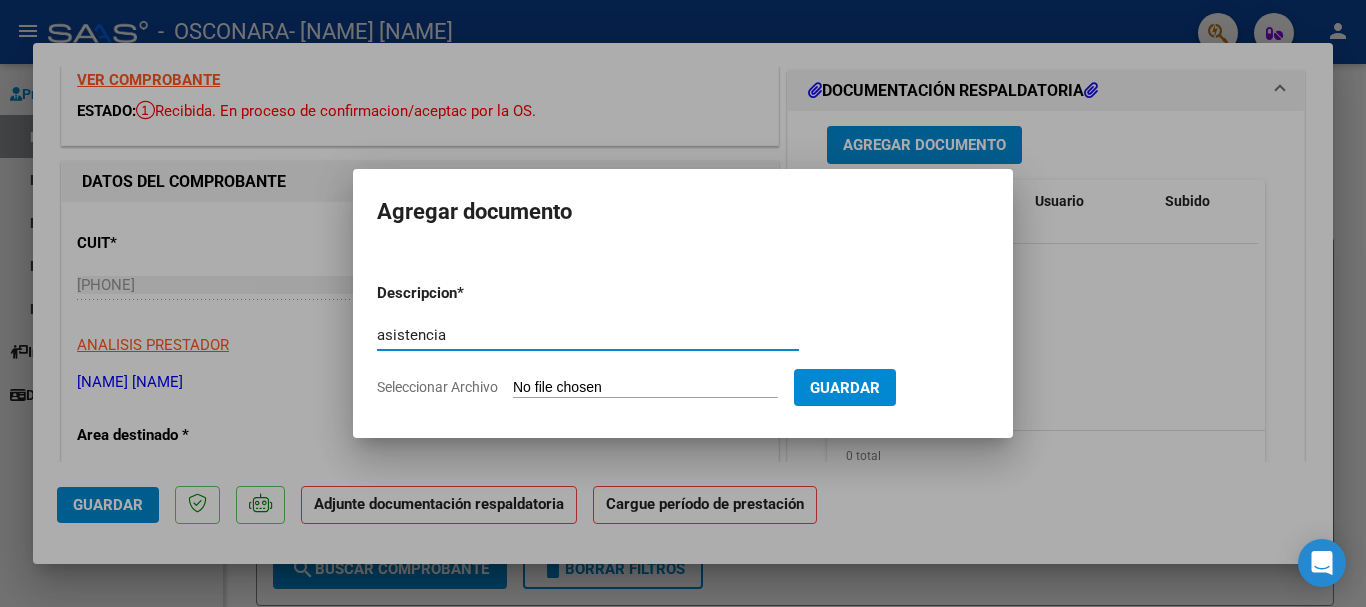 type on "asistencia" 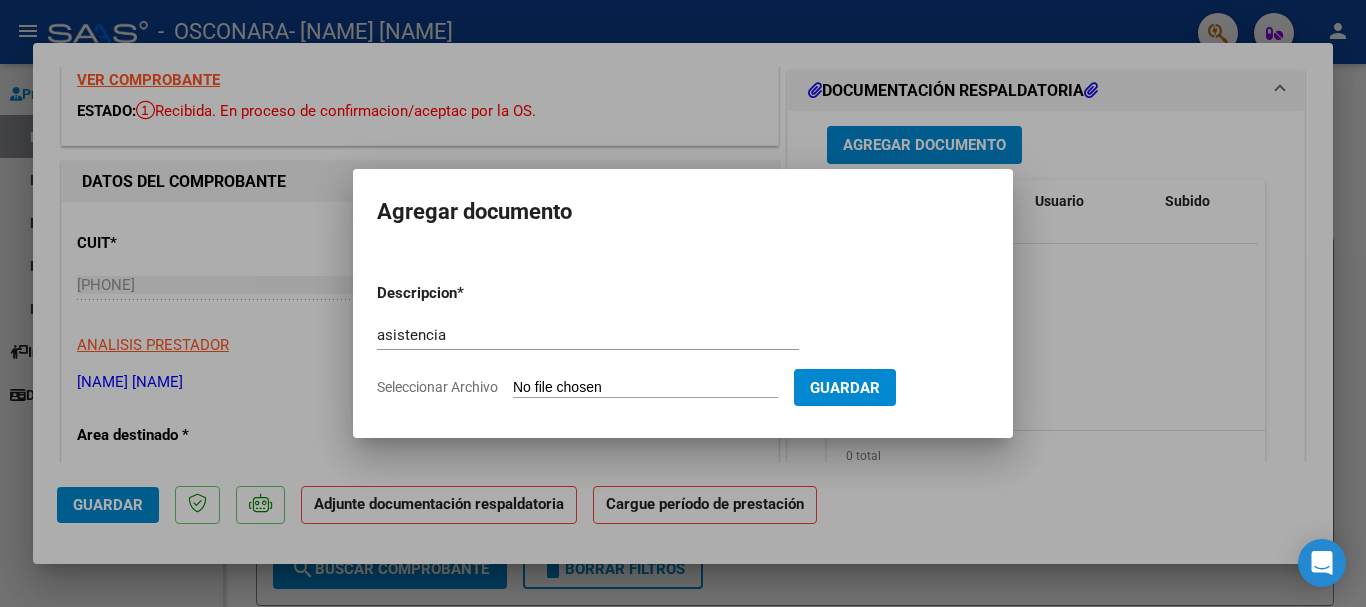click on "Seleccionar Archivo" at bounding box center (645, 388) 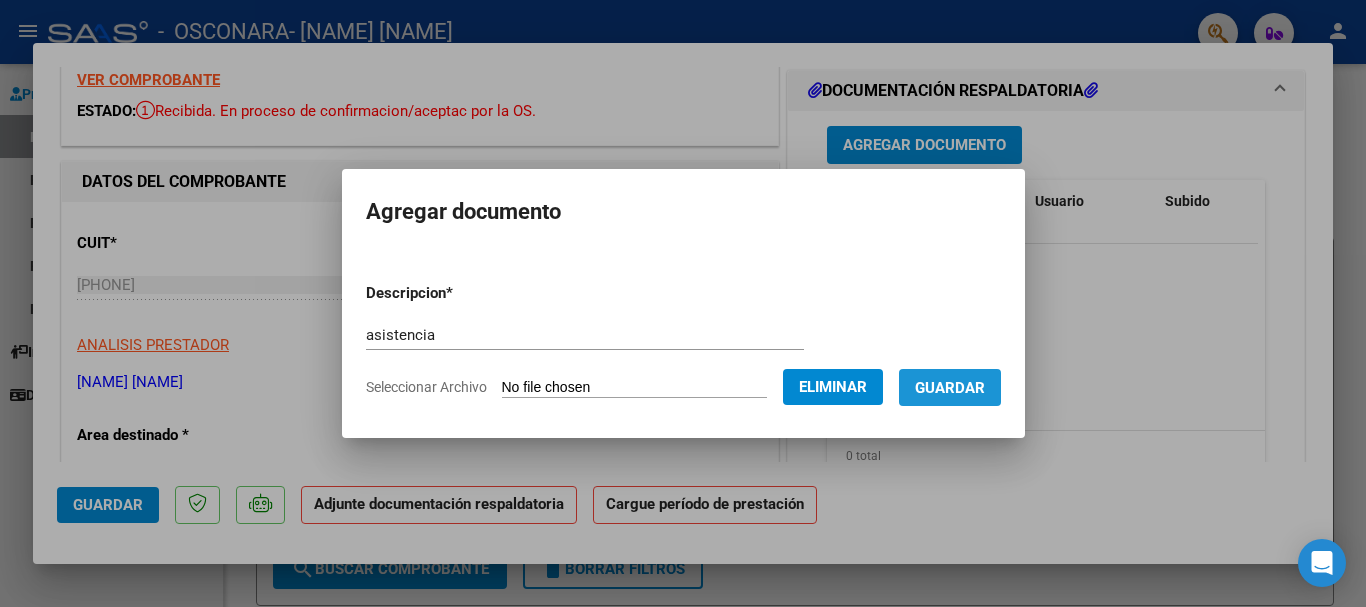click on "Guardar" at bounding box center [950, 387] 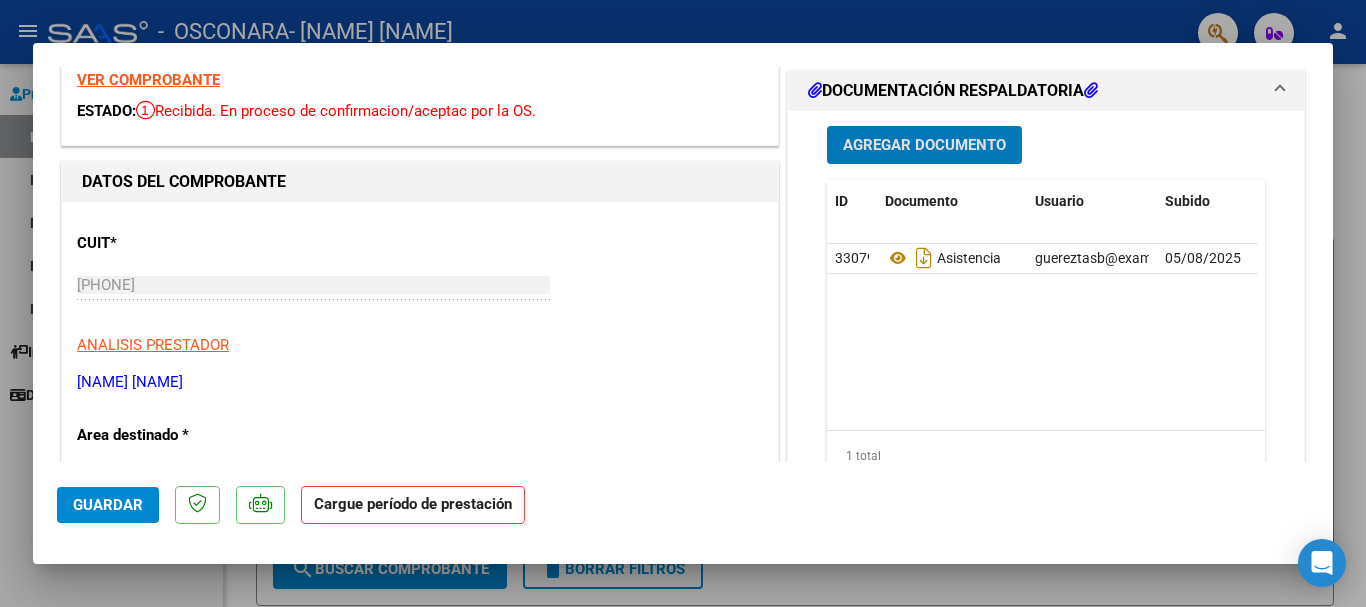 click on "Agregar Documento" at bounding box center [924, 146] 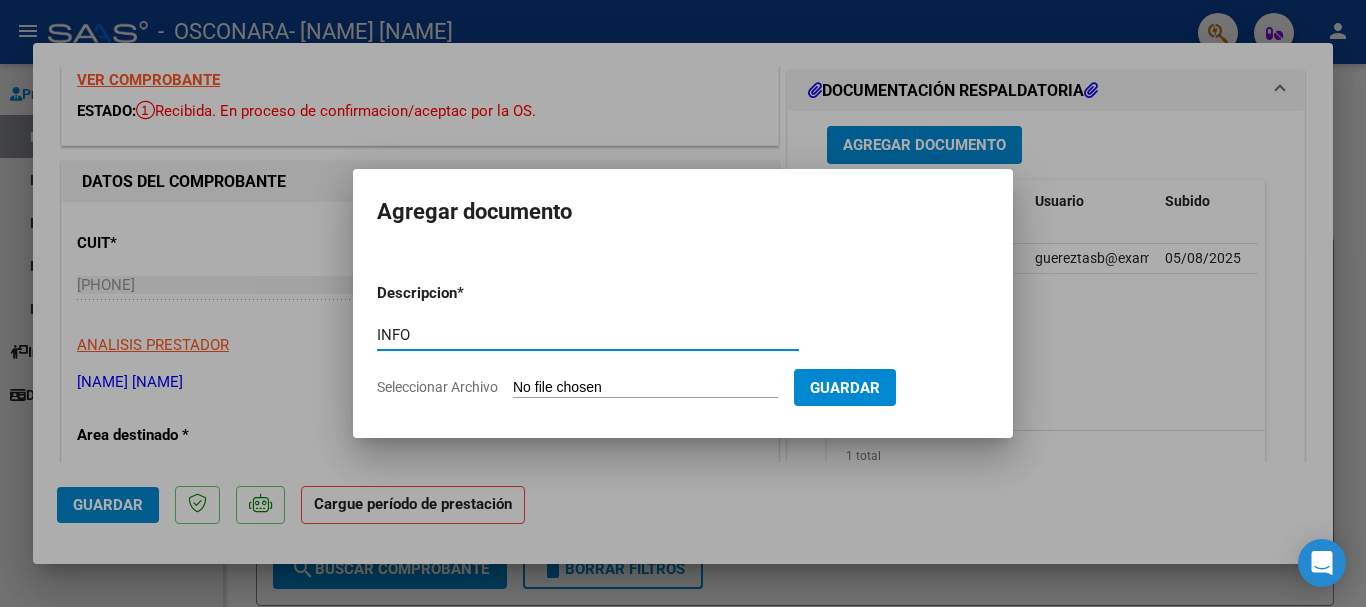 type on "INFO" 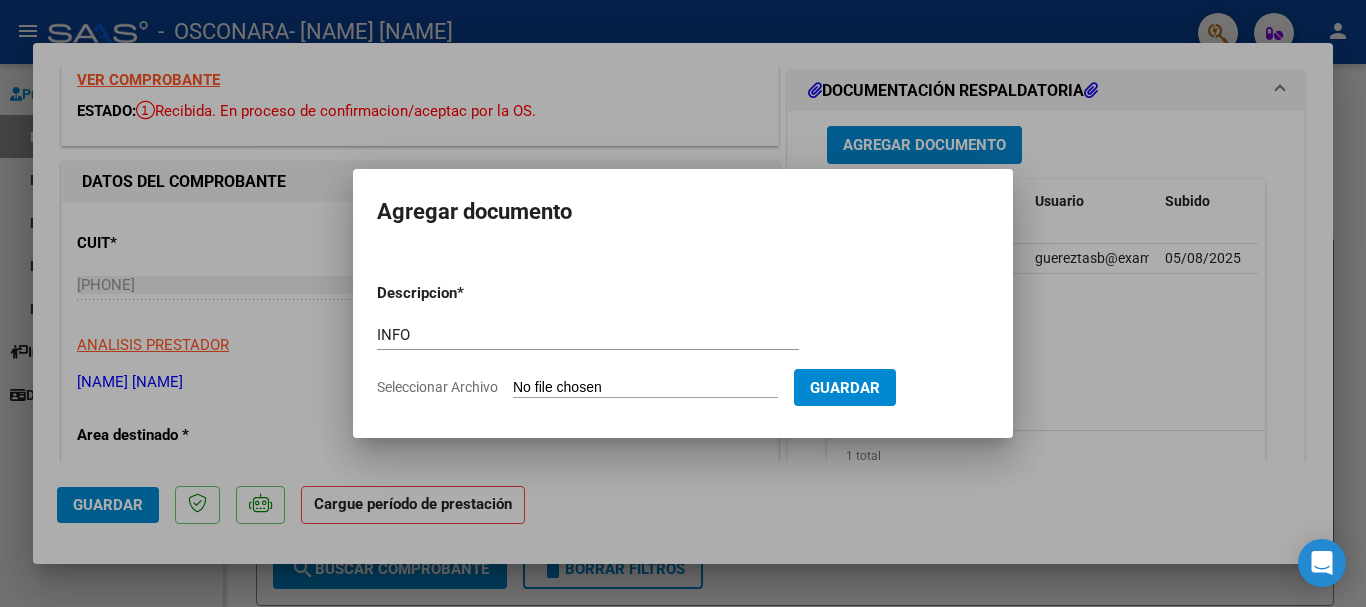 click on "Seleccionar Archivo" at bounding box center [645, 388] 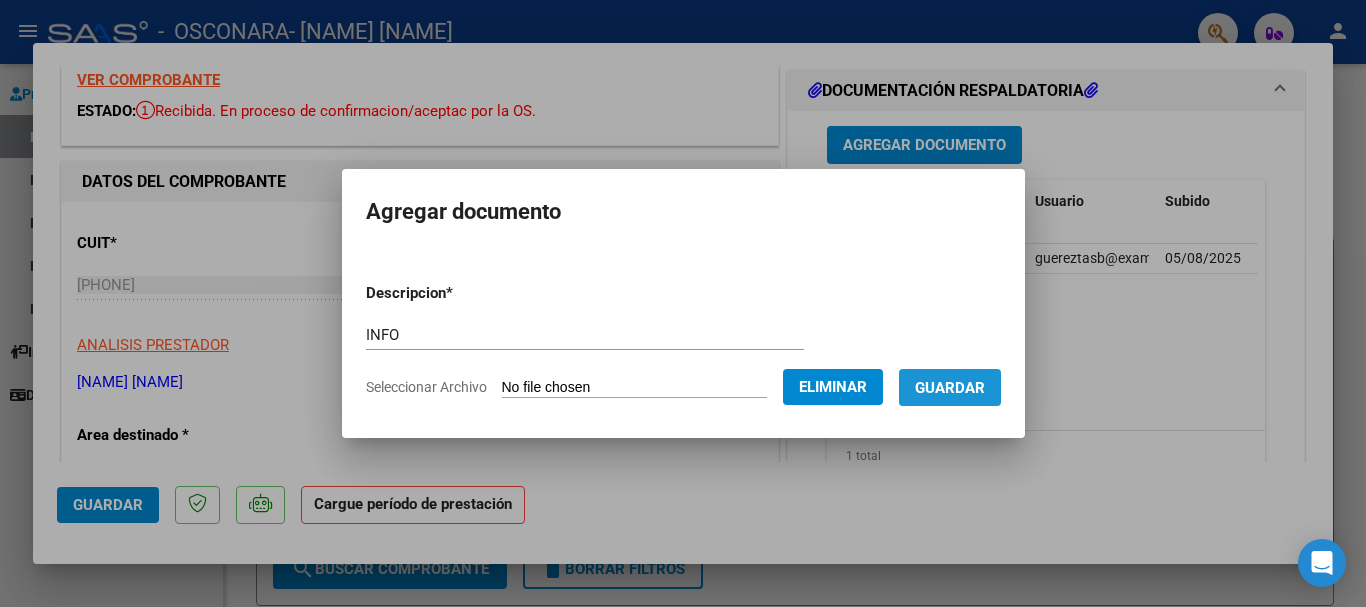 click on "Guardar" at bounding box center [950, 388] 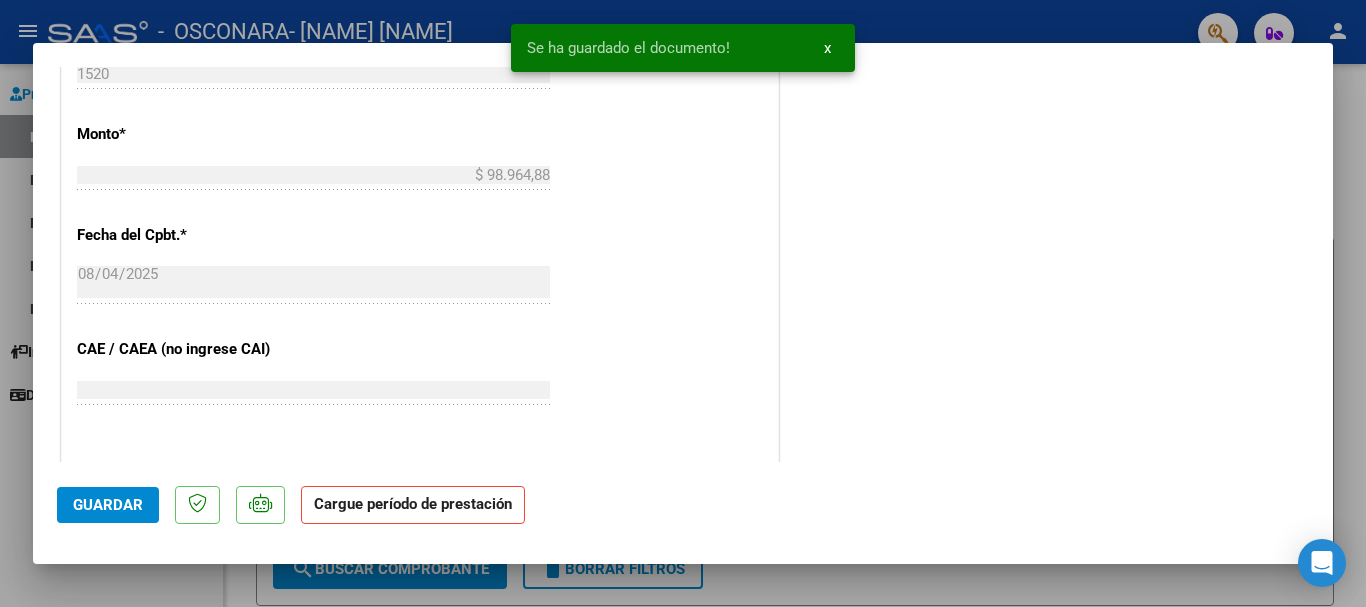 scroll, scrollTop: 1460, scrollLeft: 0, axis: vertical 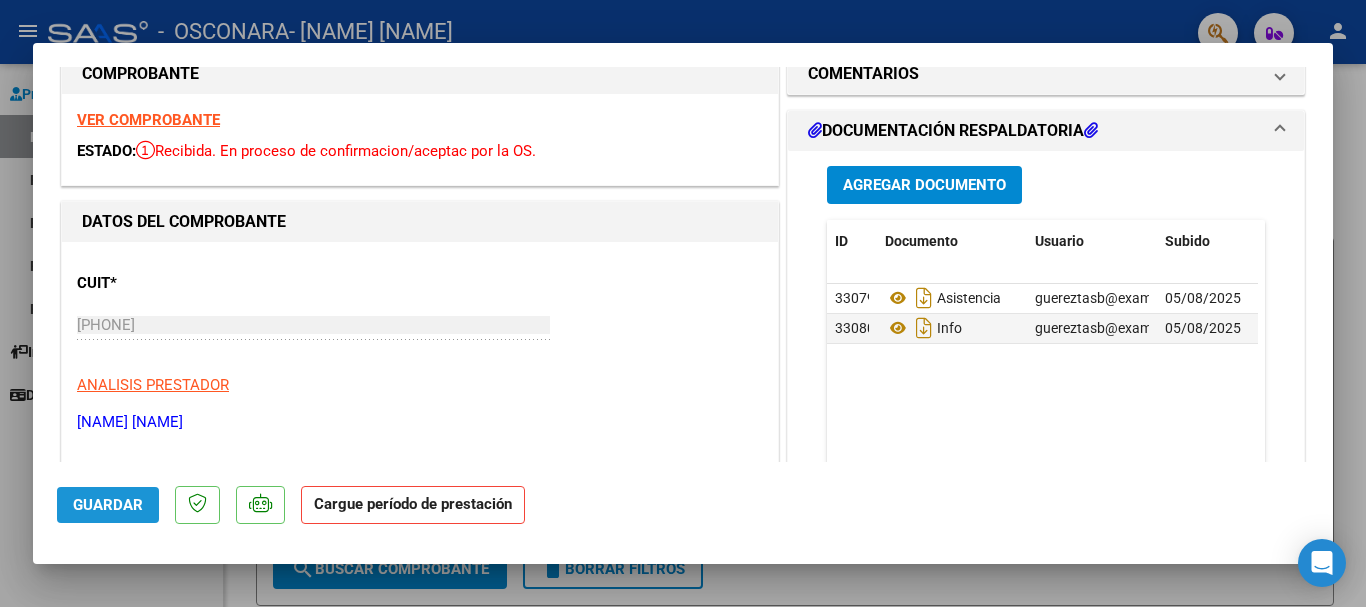 click on "Guardar" 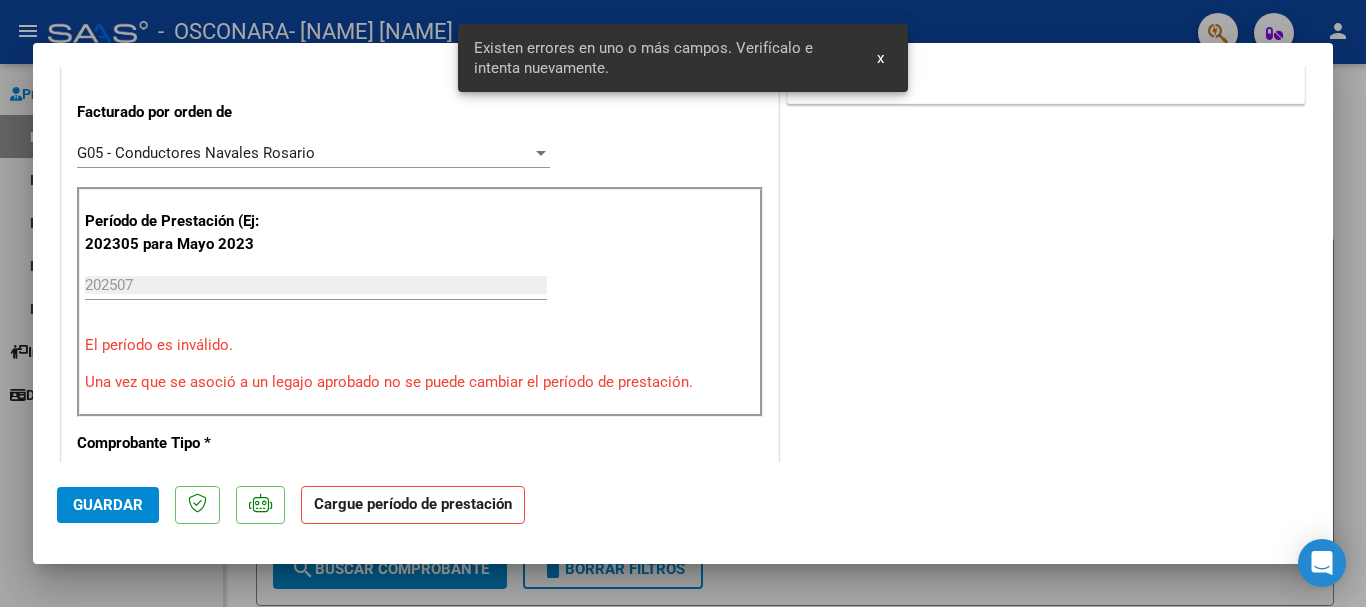 click on "Existen errores en uno o más campos. Verifícalo e intenta nuevamente." at bounding box center (664, 58) 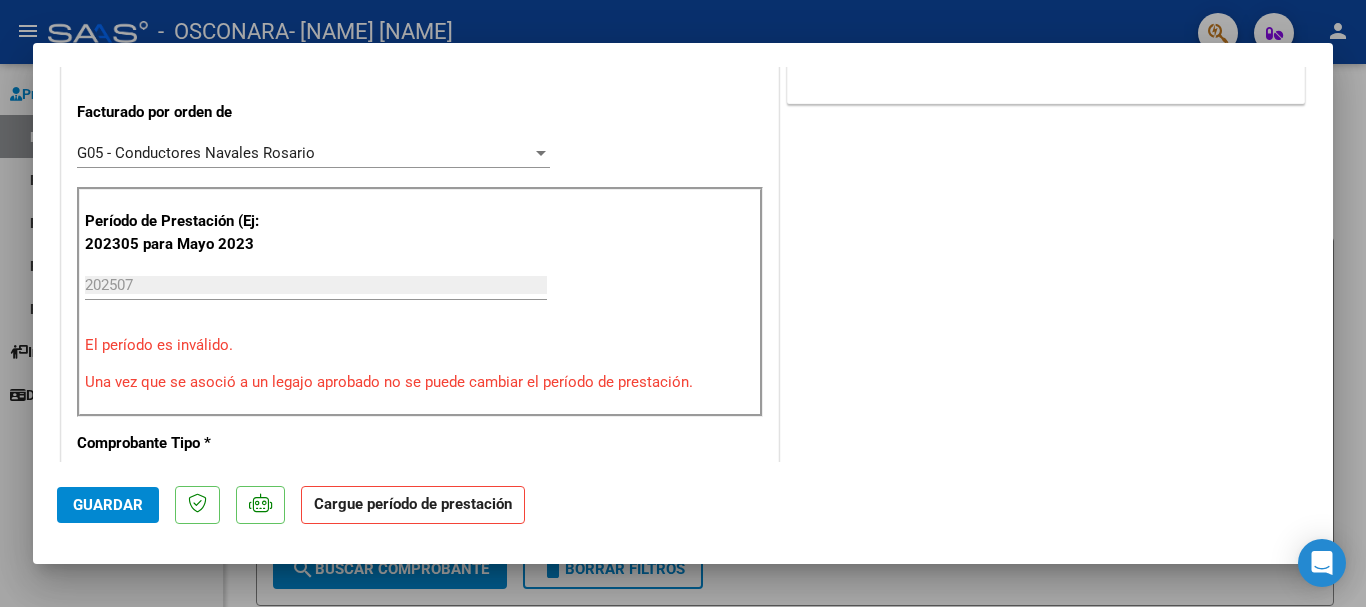 click on "202507" at bounding box center [316, 285] 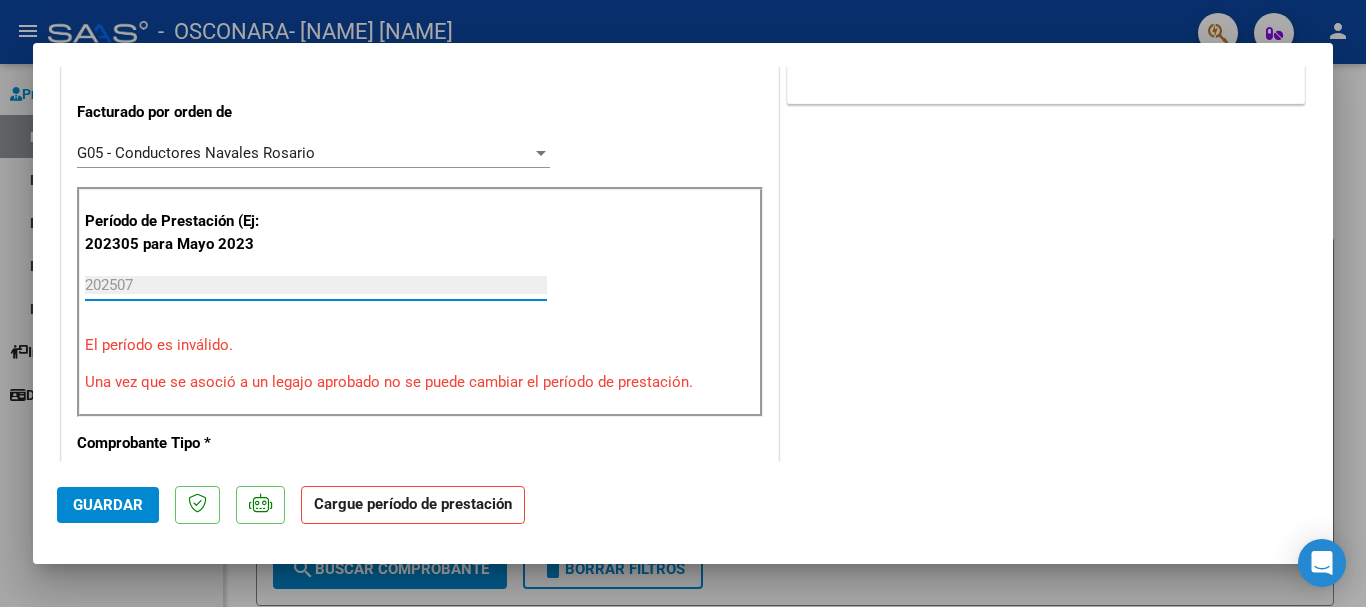 click on "202507" at bounding box center [316, 285] 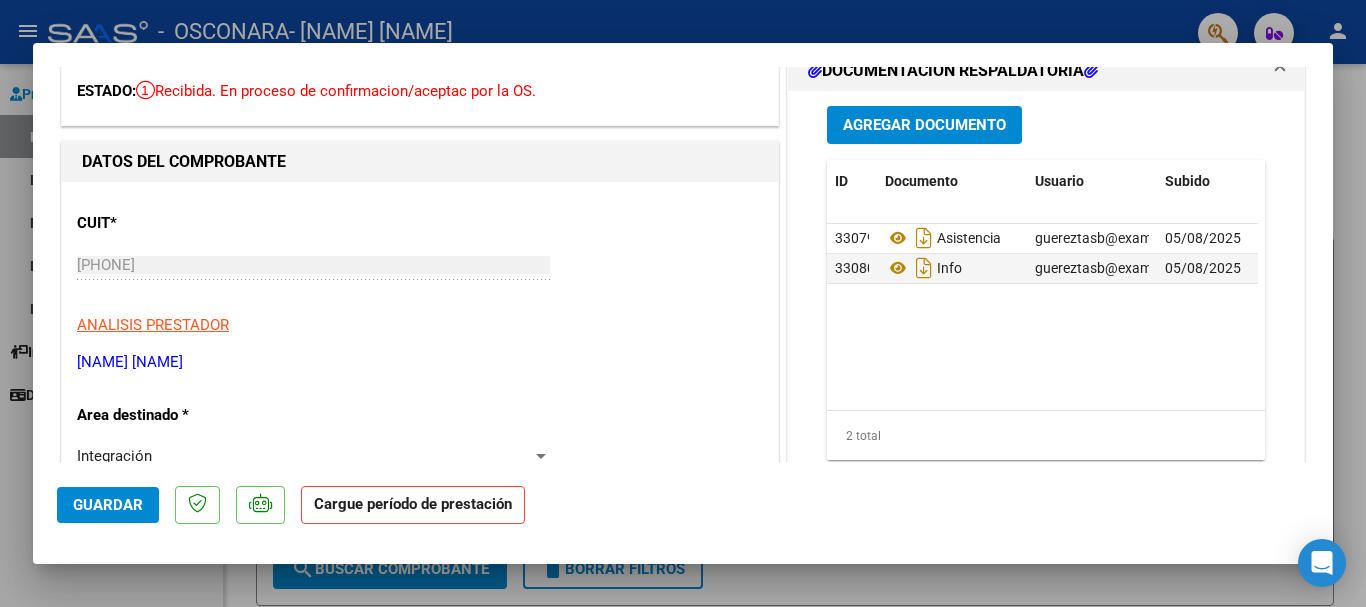 scroll, scrollTop: 0, scrollLeft: 0, axis: both 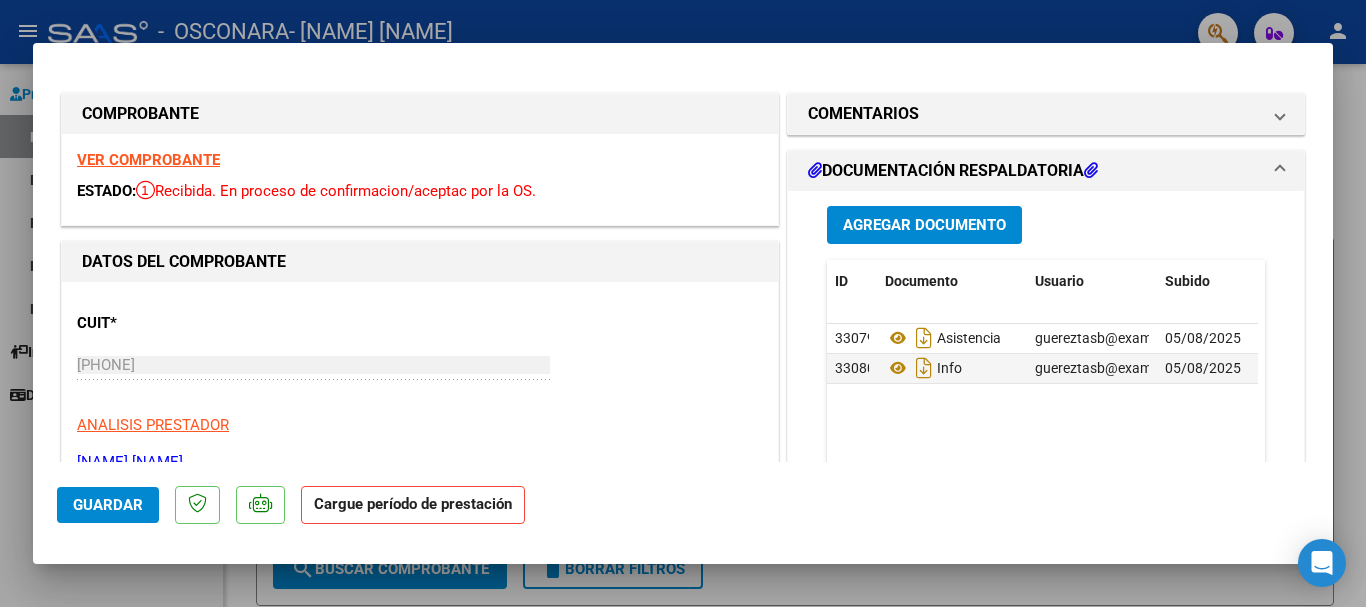 click on "Guardar" 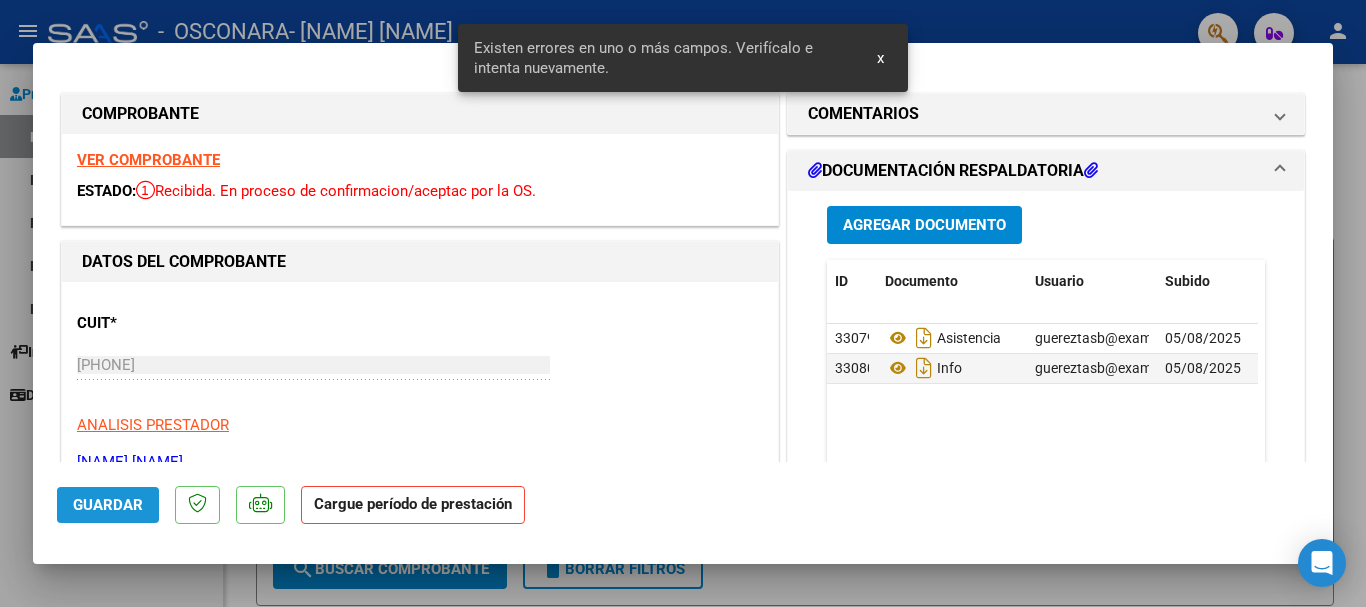 scroll, scrollTop: 504, scrollLeft: 0, axis: vertical 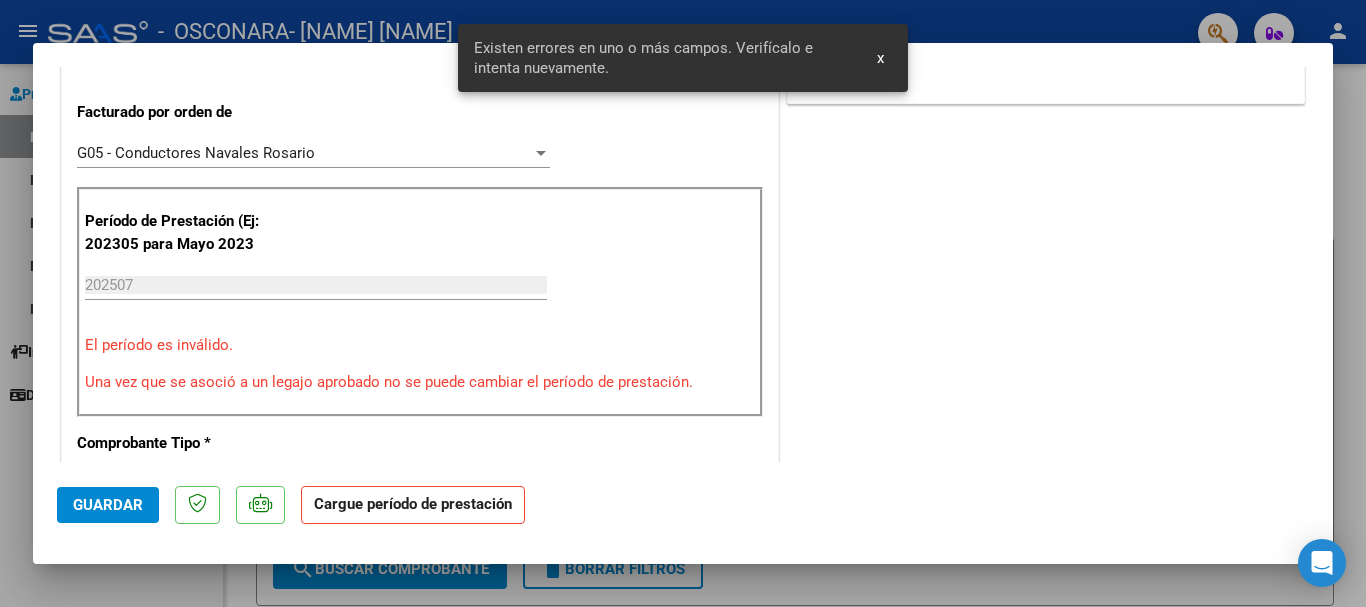 click on "Una vez que se asoció a un legajo aprobado no se puede cambiar el período de prestación." at bounding box center [420, 382] 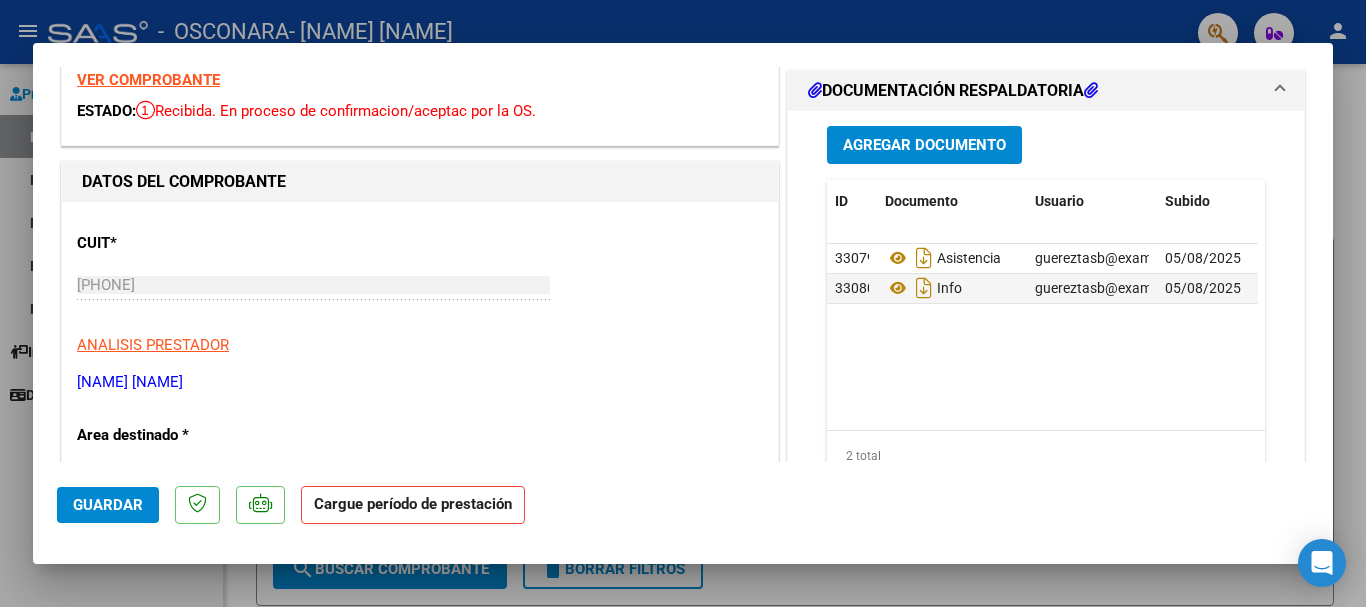 scroll, scrollTop: 0, scrollLeft: 0, axis: both 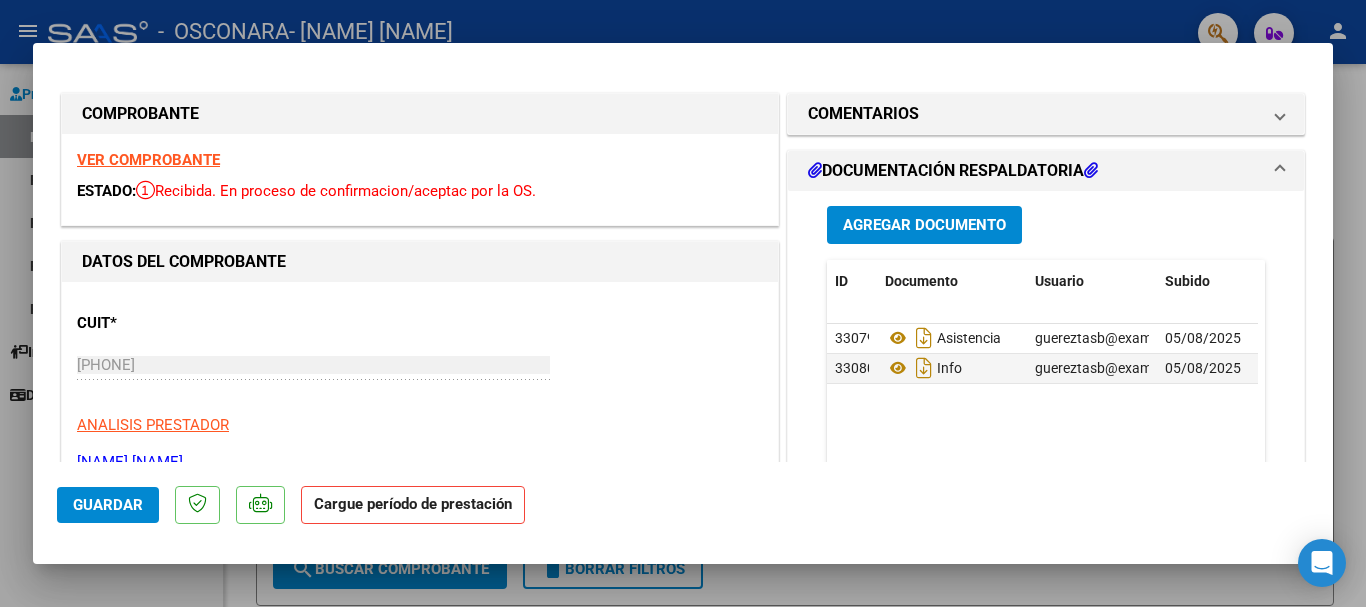 click on "COMENTARIOS Comentarios del Prestador / Gerenciador: DOCUMENTACIÓN RESPALDATORIA Agregar Documento ID Documento Usuario Subido Acción 33079 Asistencia guereztasb@example.com - [NAME] [NAME] 05/08/2025 33080 Info guereztasb@example.com - [NAME] [NAME] 05/08/2025 2 total 1" at bounding box center (1046, 1005) 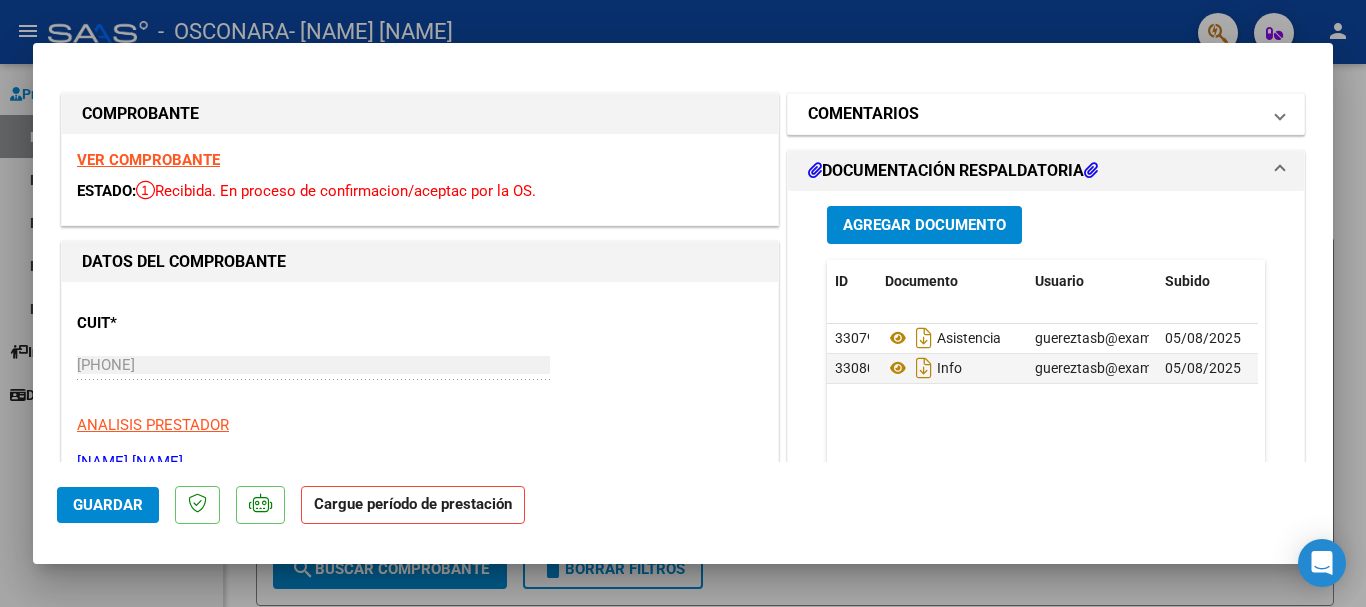 click at bounding box center (1280, 114) 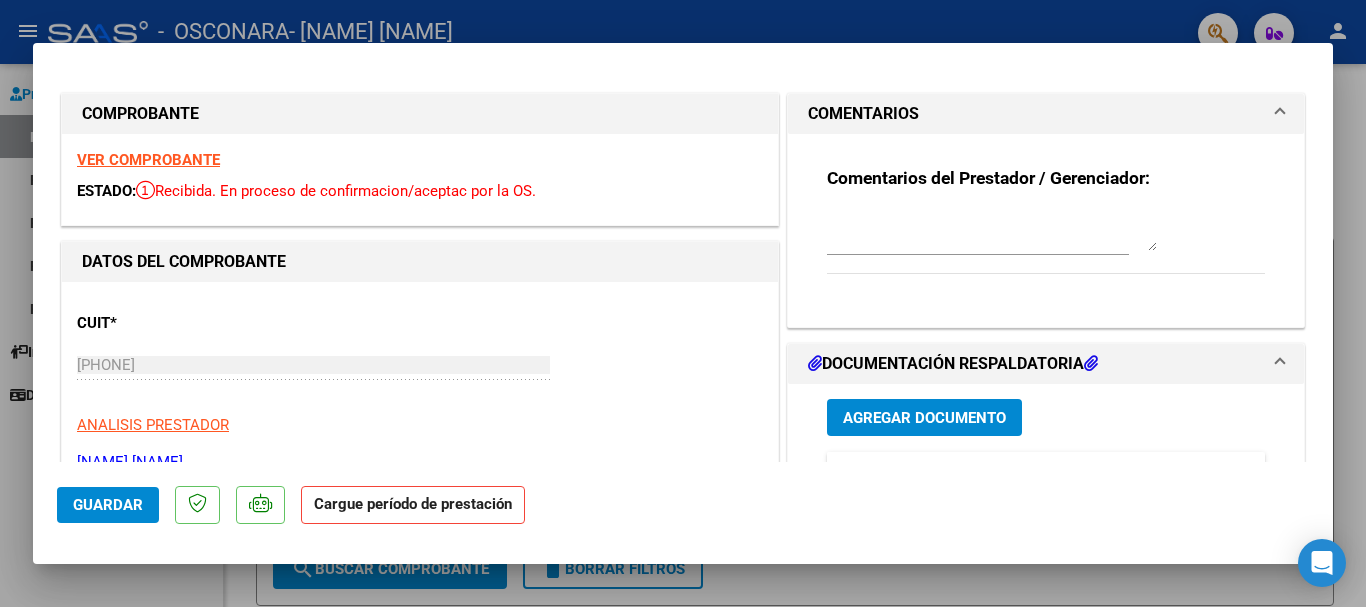 click on "DOCUMENTACIÓN RESPALDATORIA" at bounding box center [1042, 364] 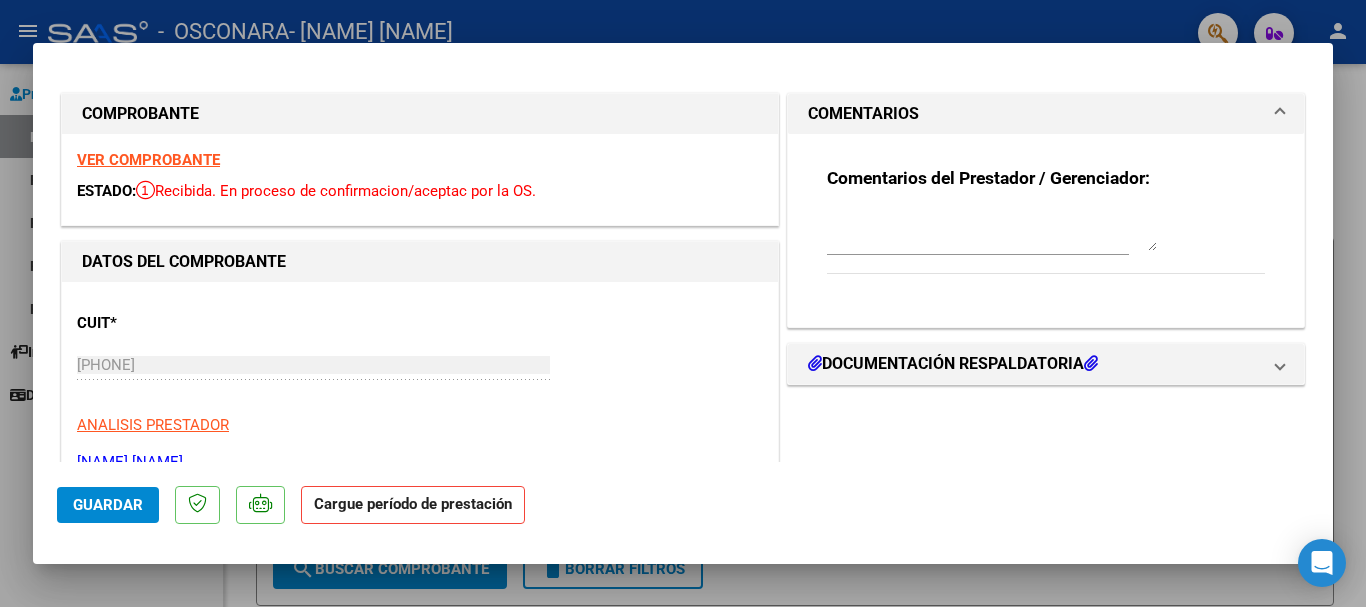 click at bounding box center [683, 303] 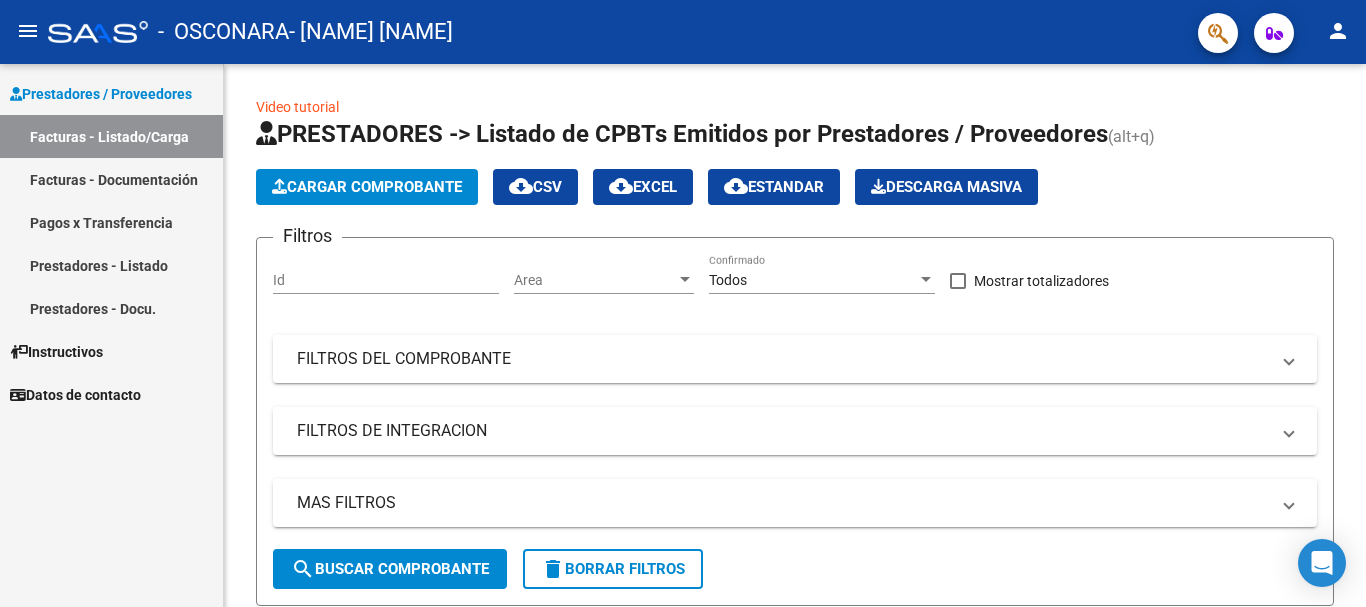 click on "Facturas - Documentación" at bounding box center (111, 179) 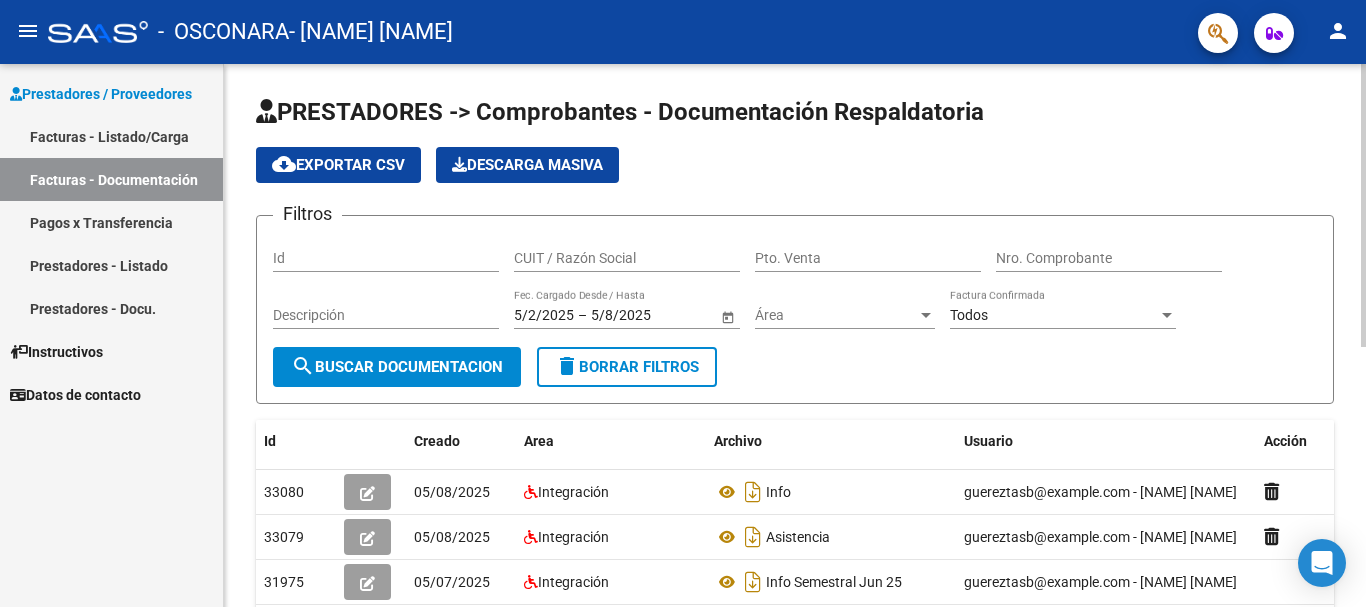 scroll, scrollTop: 499, scrollLeft: 0, axis: vertical 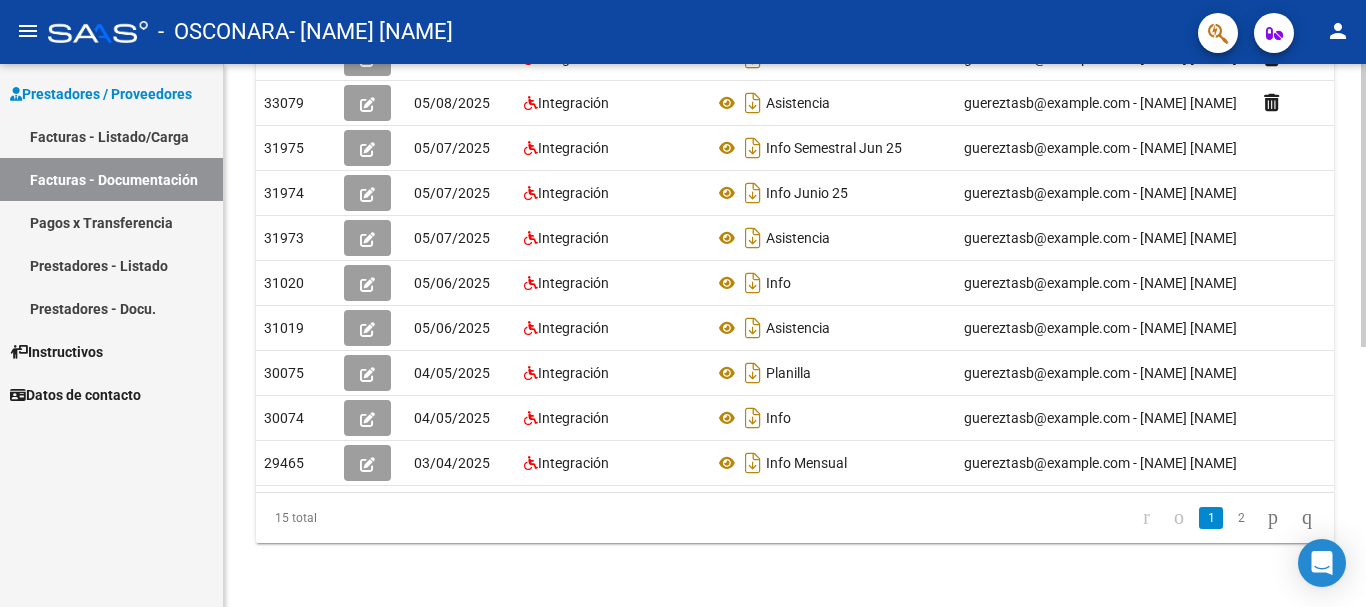 click 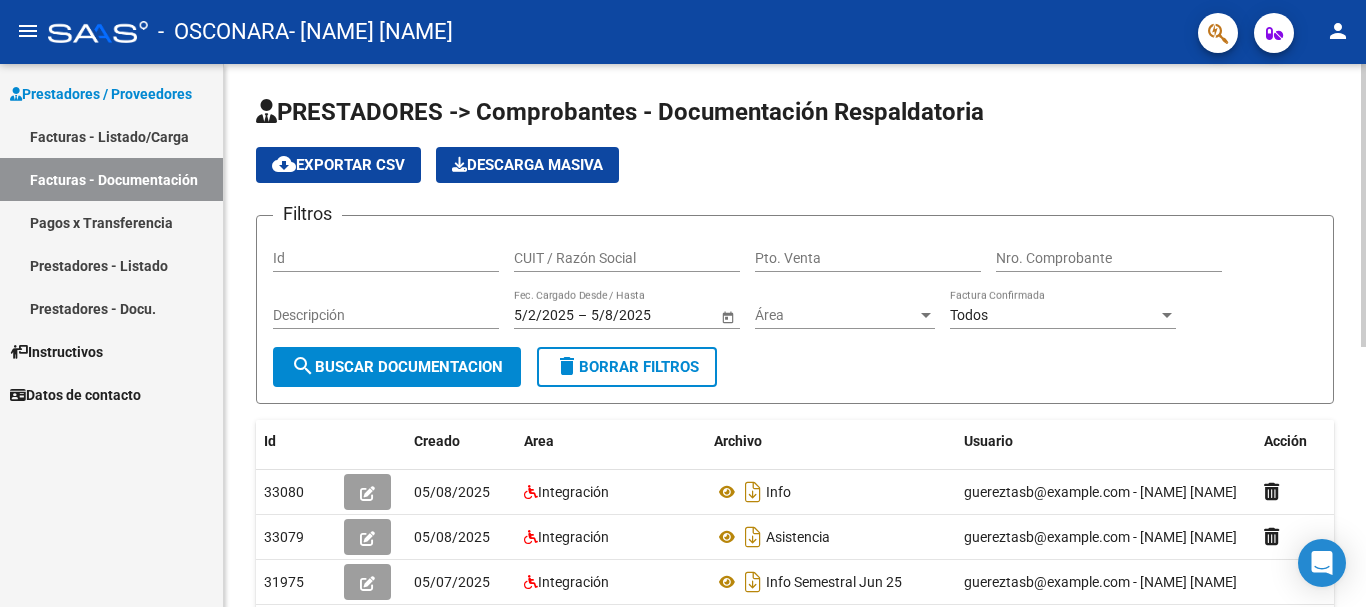 click 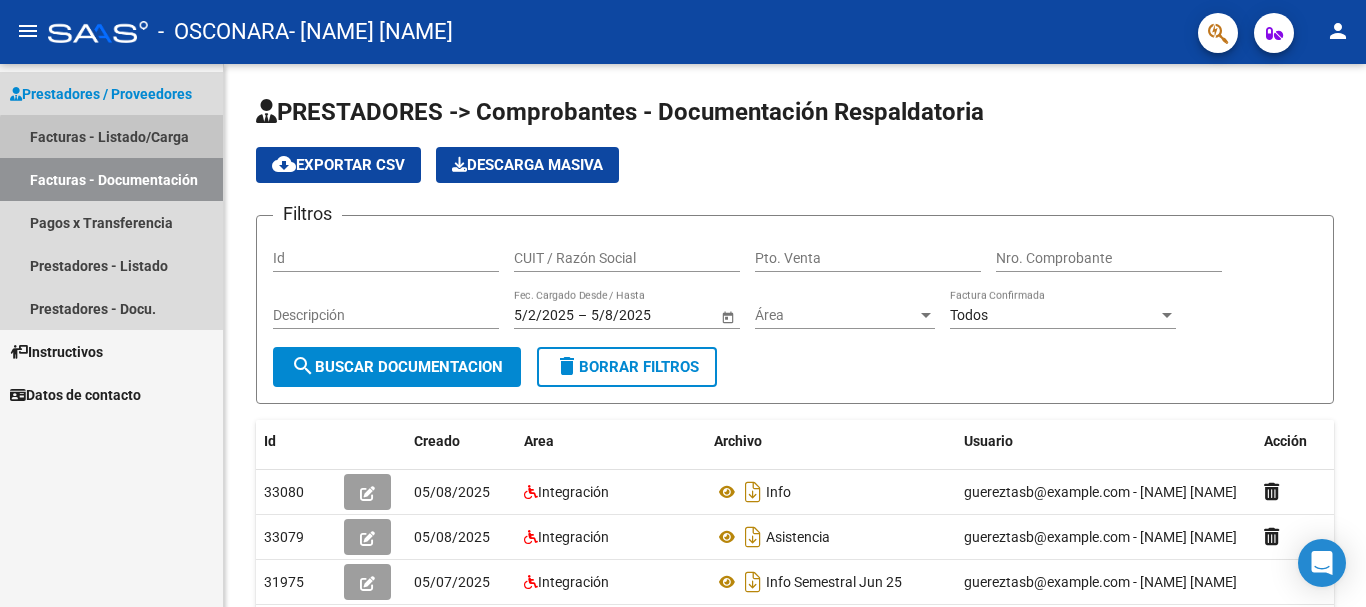 click on "Facturas - Listado/Carga" at bounding box center (111, 136) 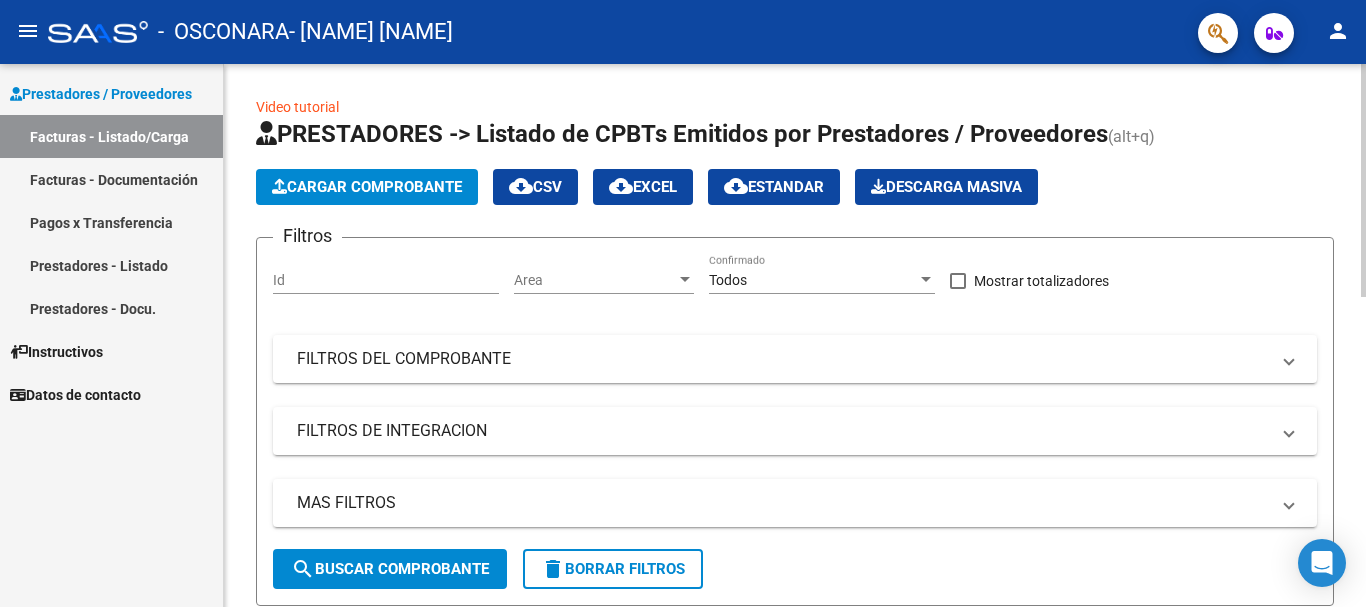 scroll, scrollTop: 543, scrollLeft: 0, axis: vertical 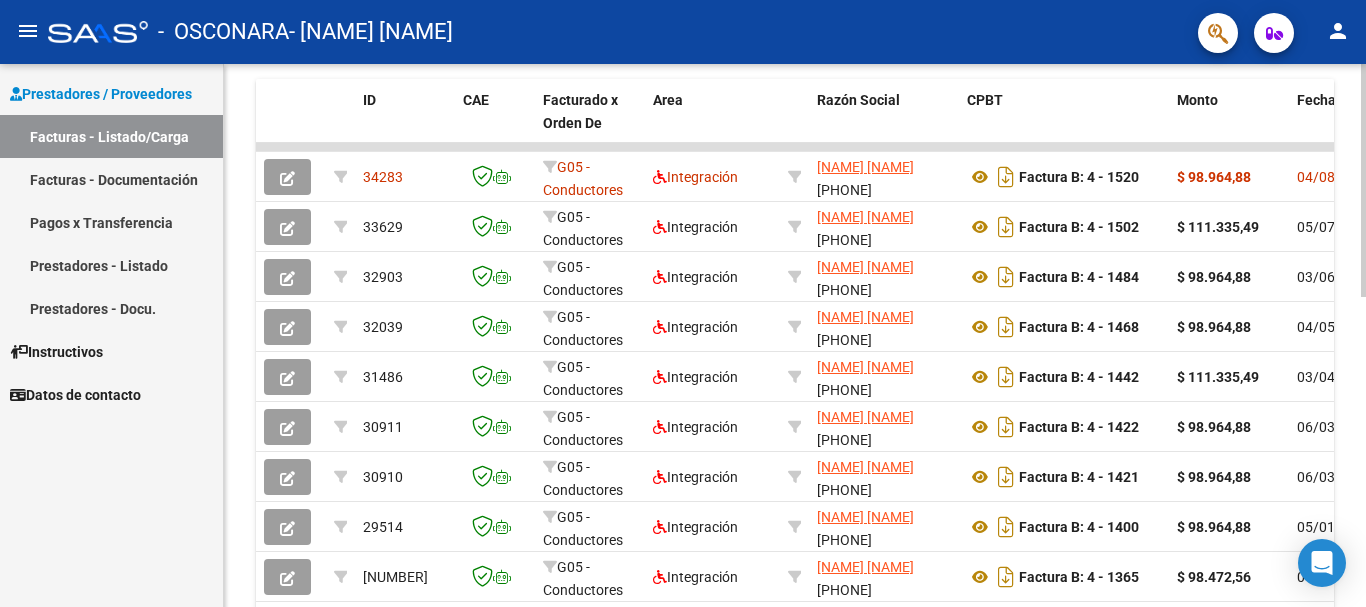 click 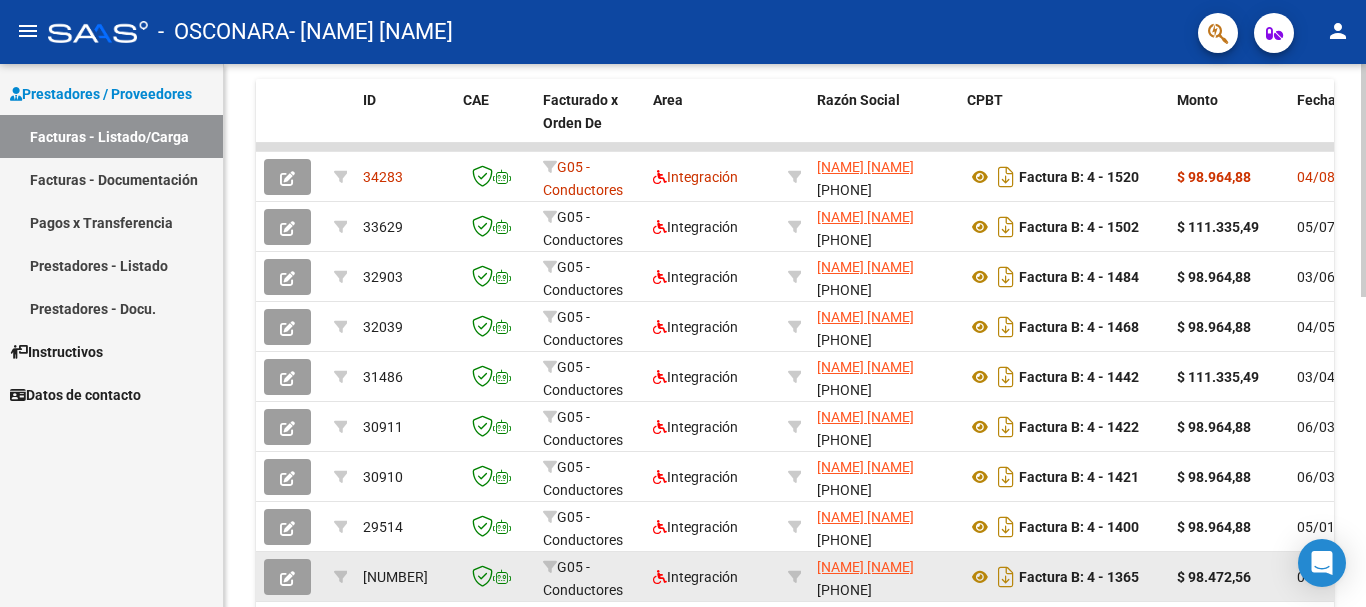 click on "$ 98.472,56" 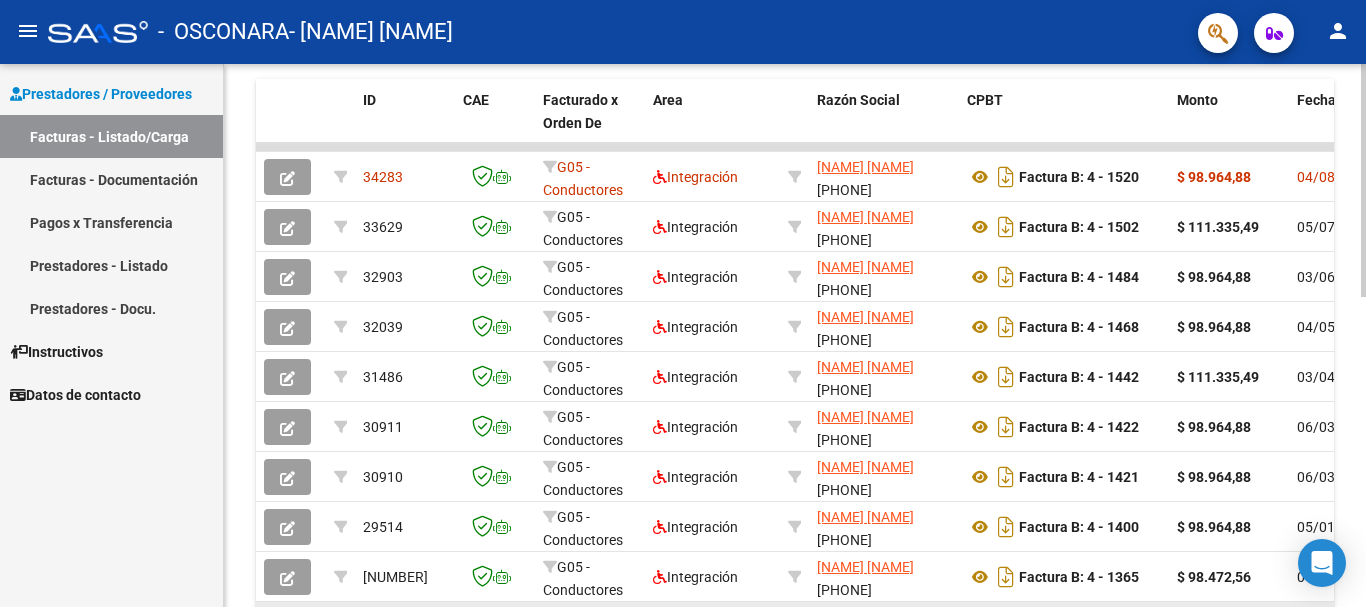 click on "[DATE]" 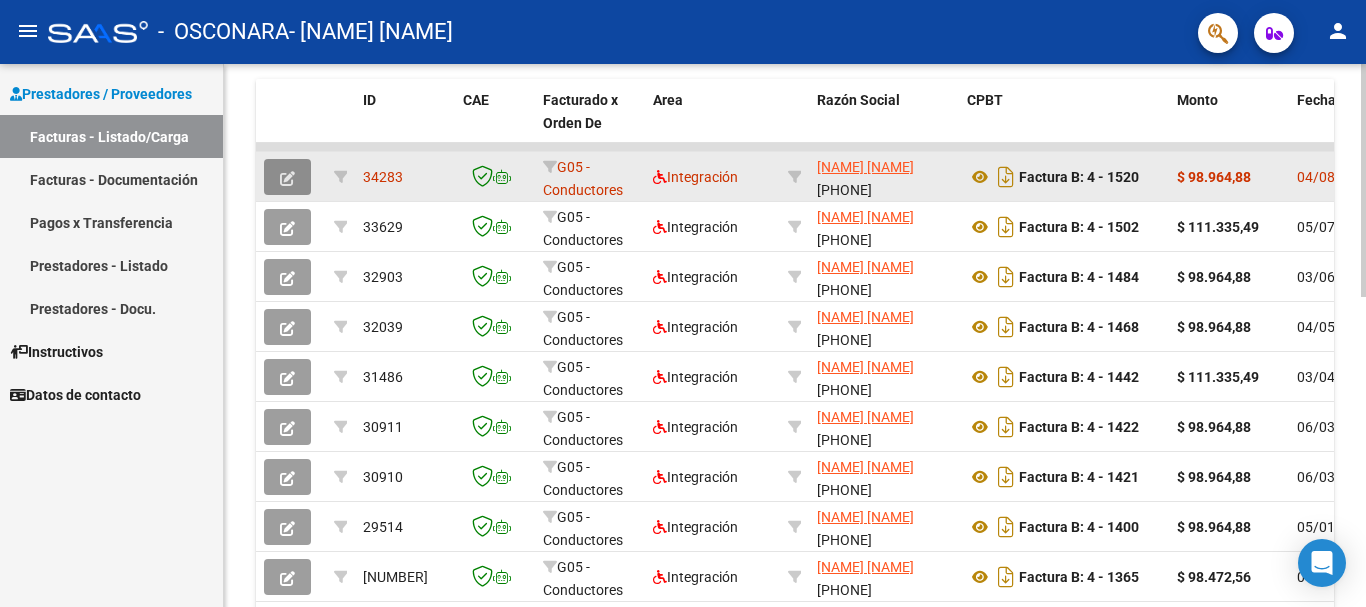 click 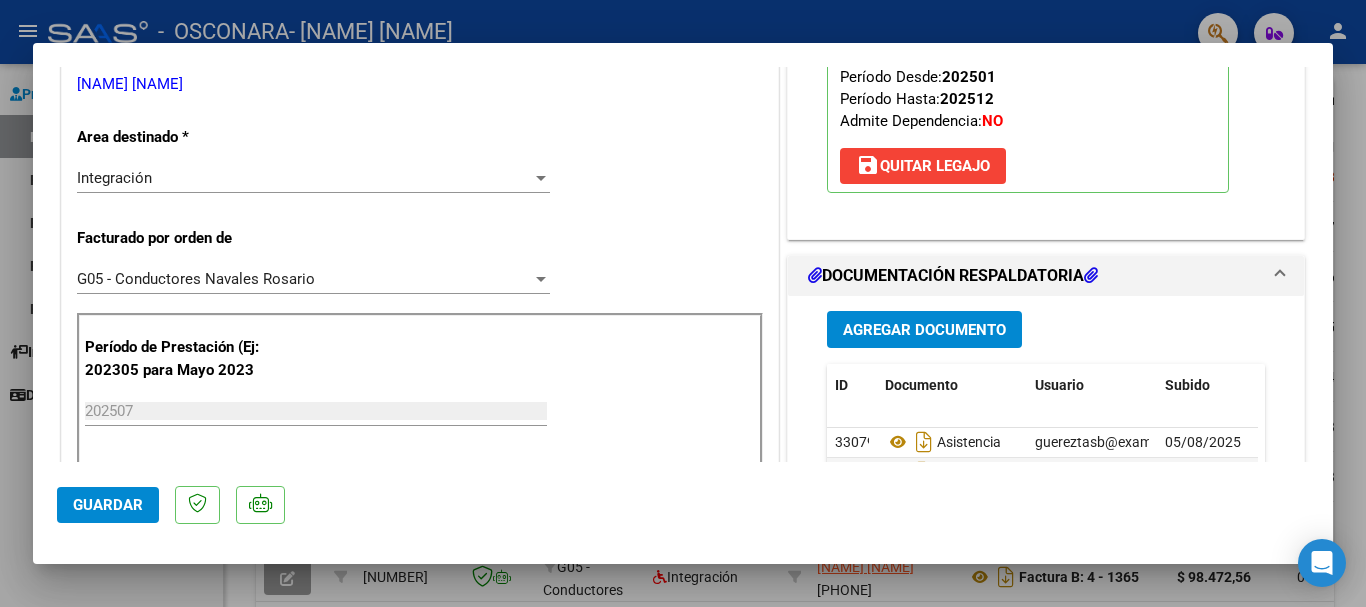 scroll, scrollTop: 33, scrollLeft: 0, axis: vertical 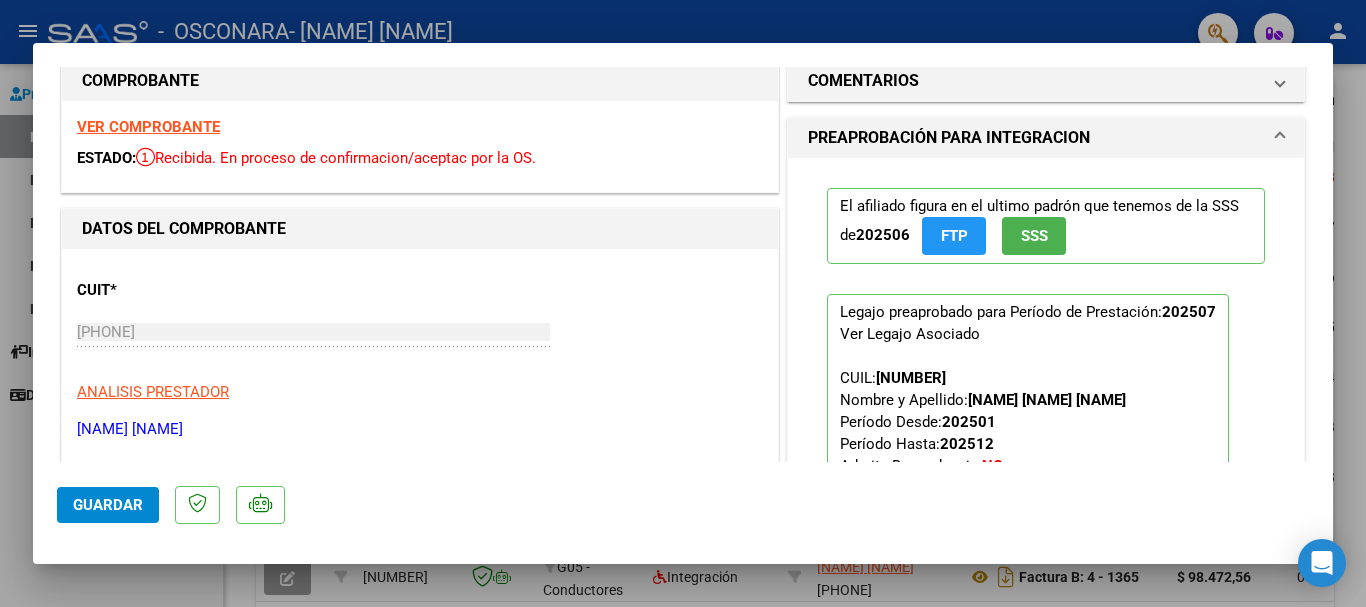 click on "Guardar" 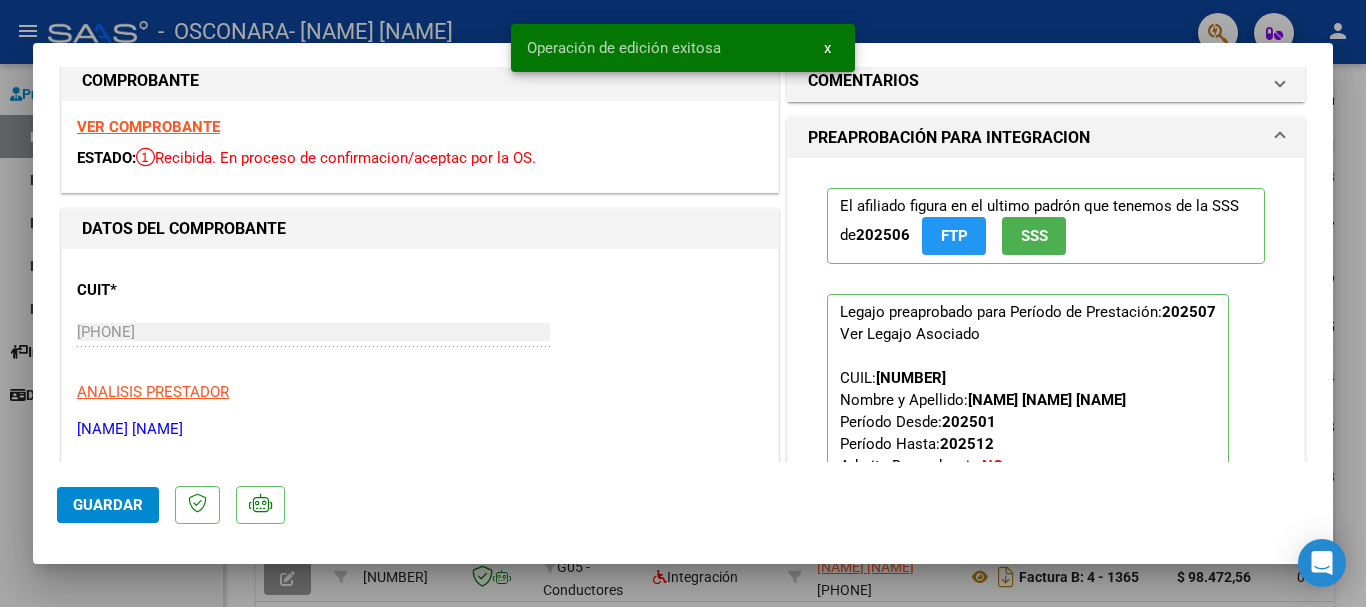 click at bounding box center [683, 303] 